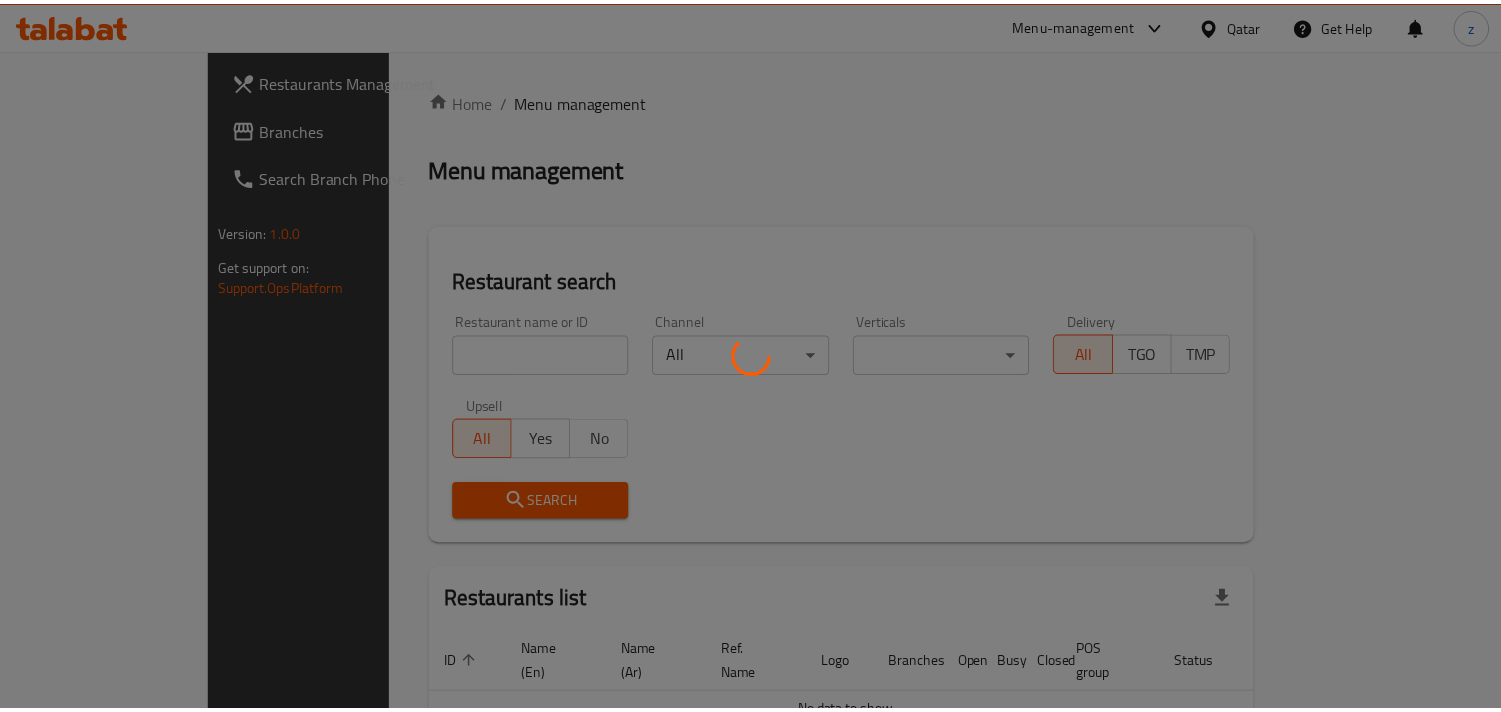 scroll, scrollTop: 0, scrollLeft: 0, axis: both 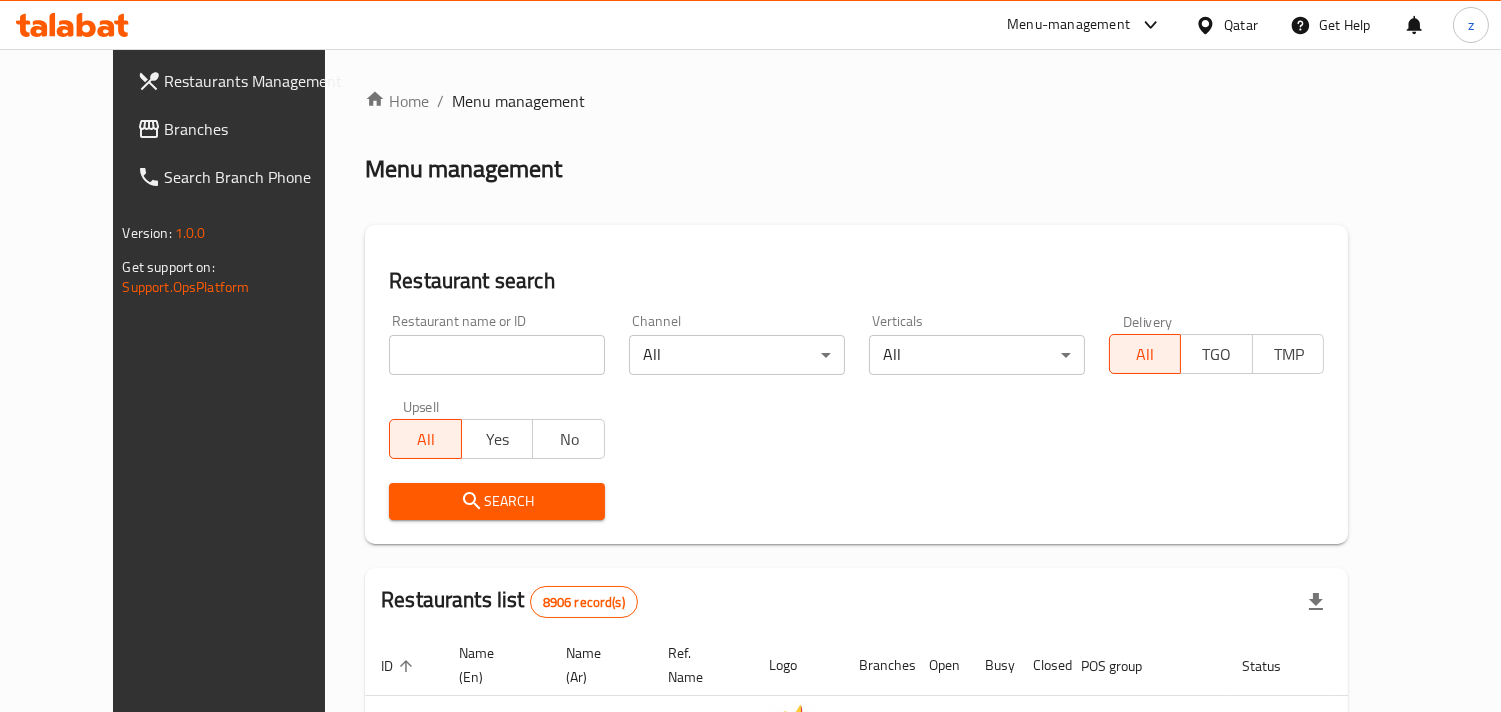 click on "Branches" at bounding box center (256, 129) 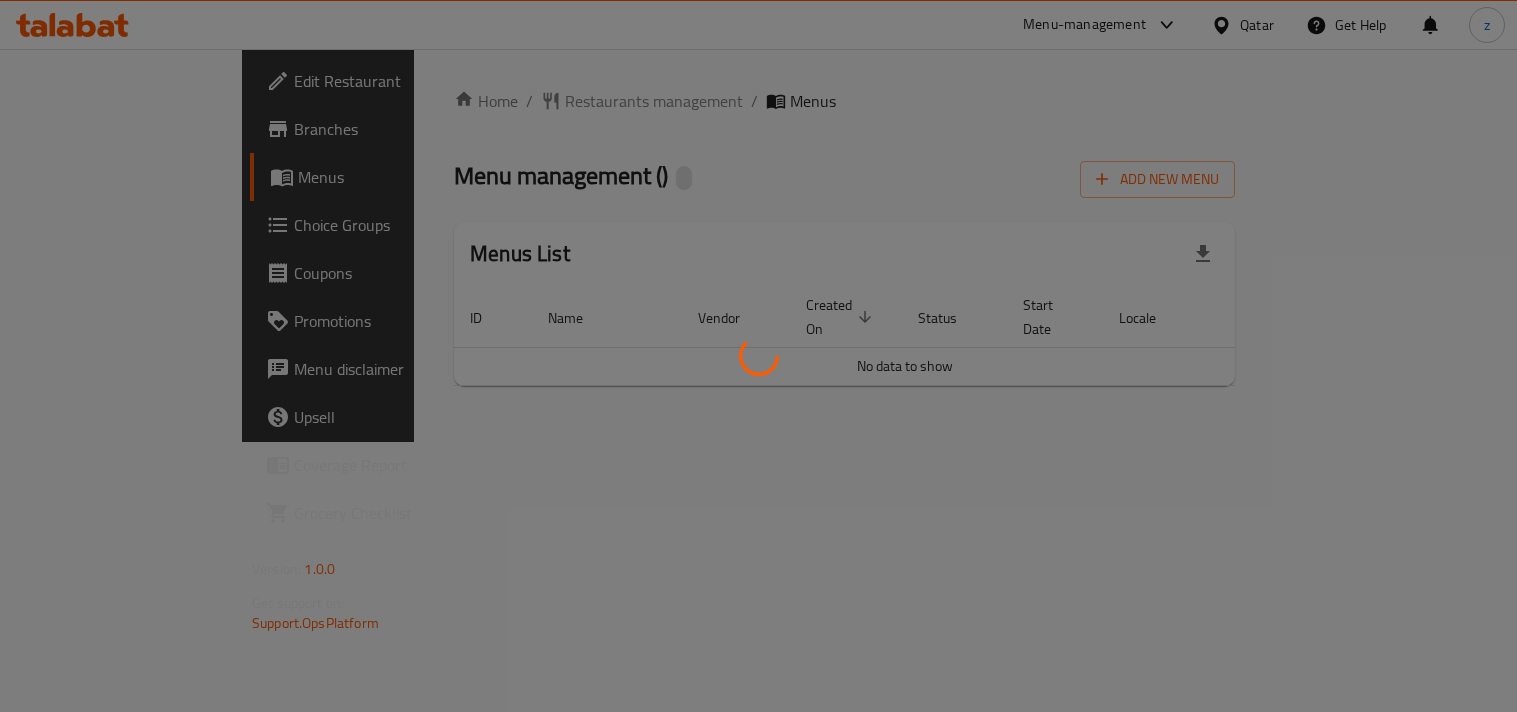 scroll, scrollTop: 0, scrollLeft: 0, axis: both 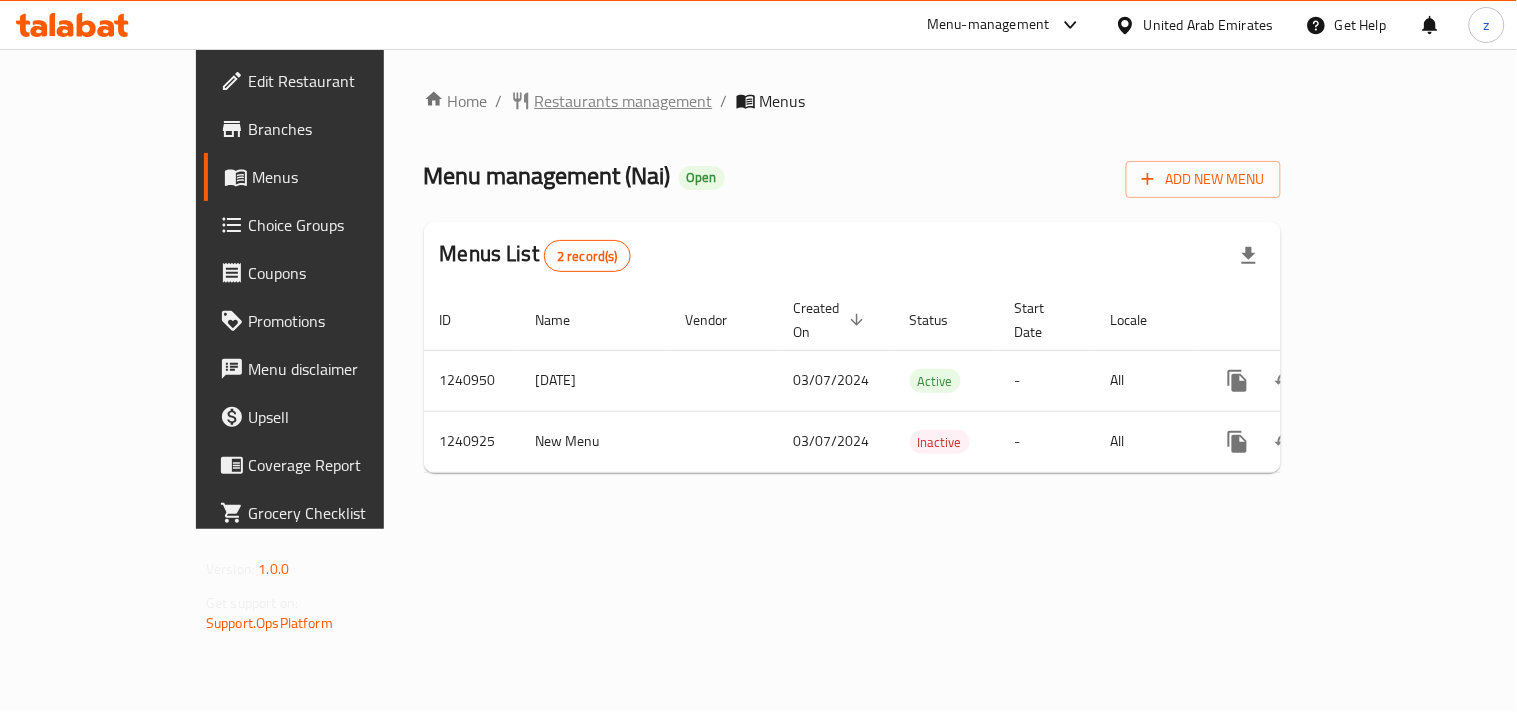 click on "Restaurants management" at bounding box center [624, 101] 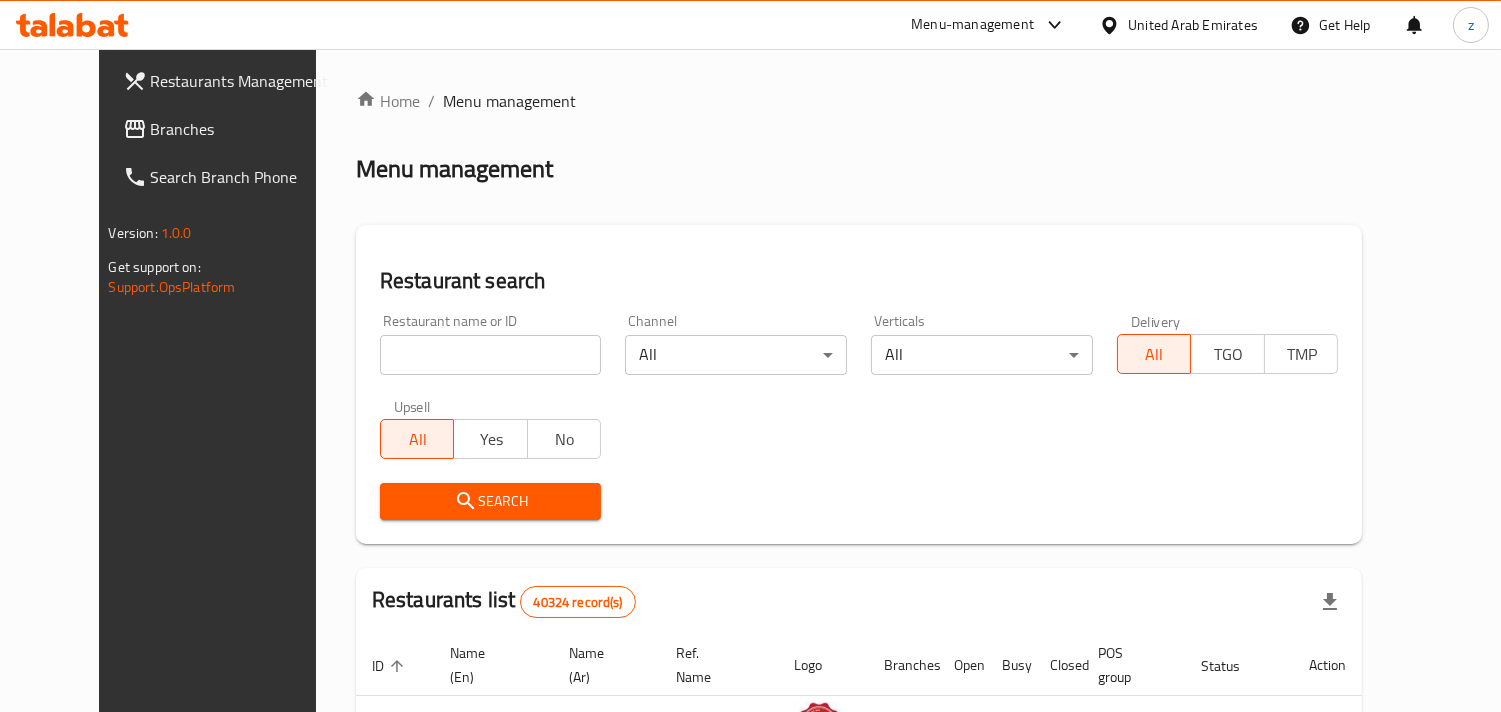 click on "Branches" at bounding box center [242, 129] 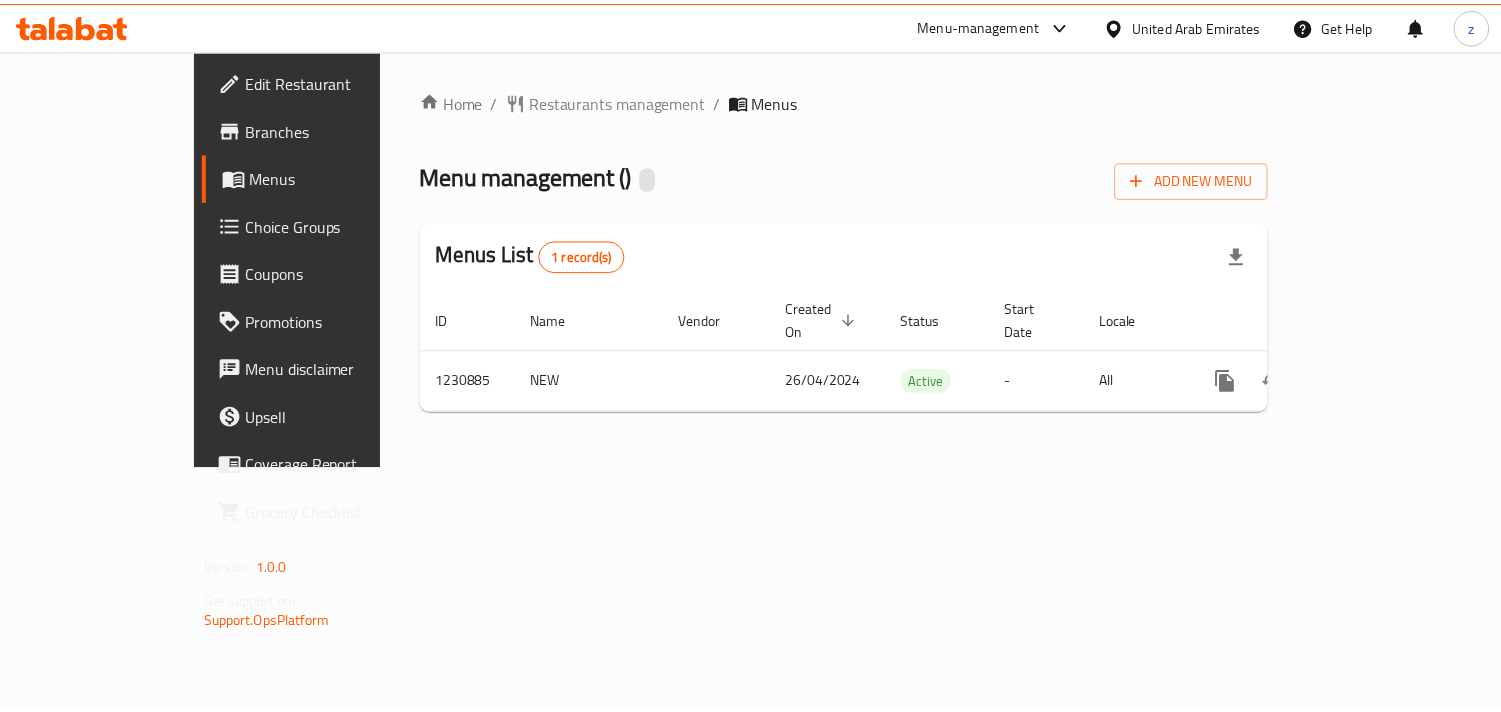 scroll, scrollTop: 0, scrollLeft: 0, axis: both 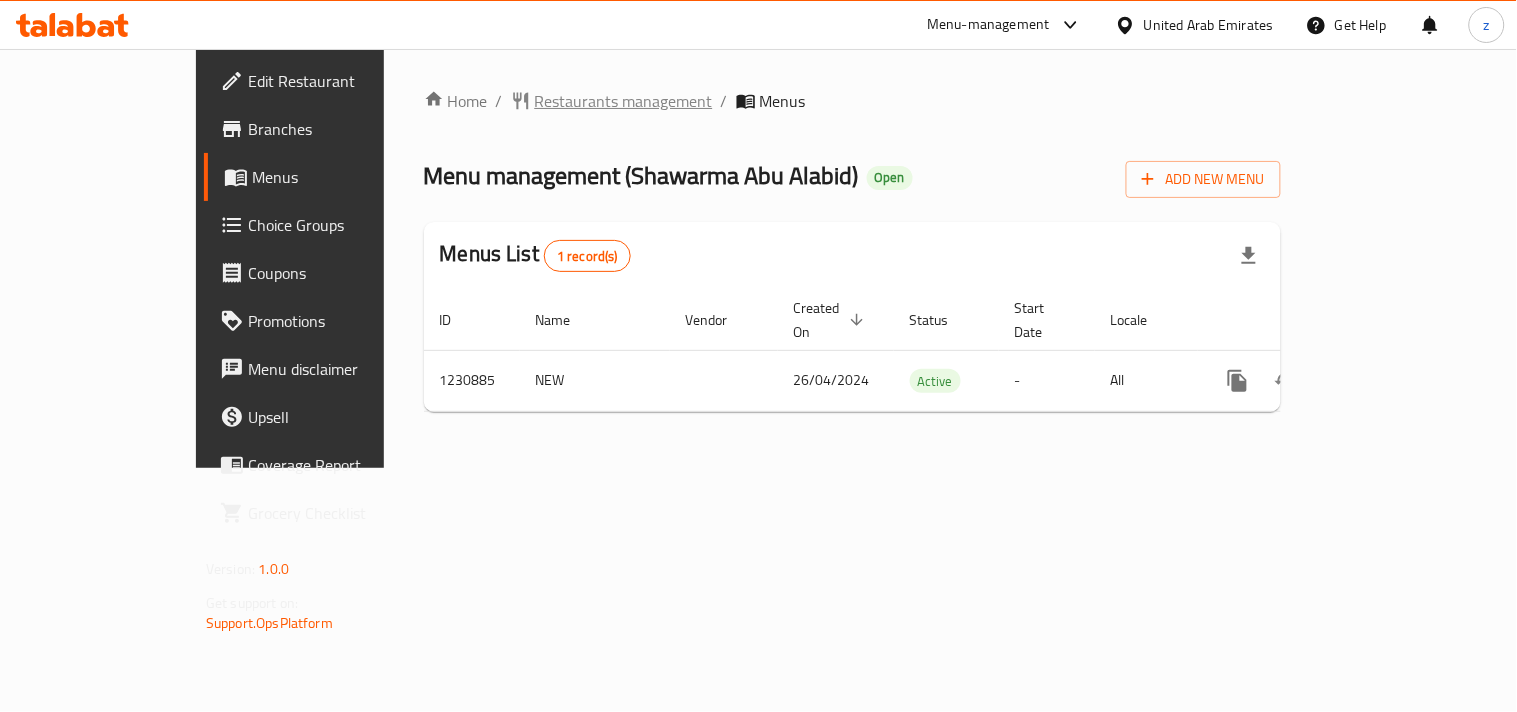 click on "Restaurants management" at bounding box center (624, 101) 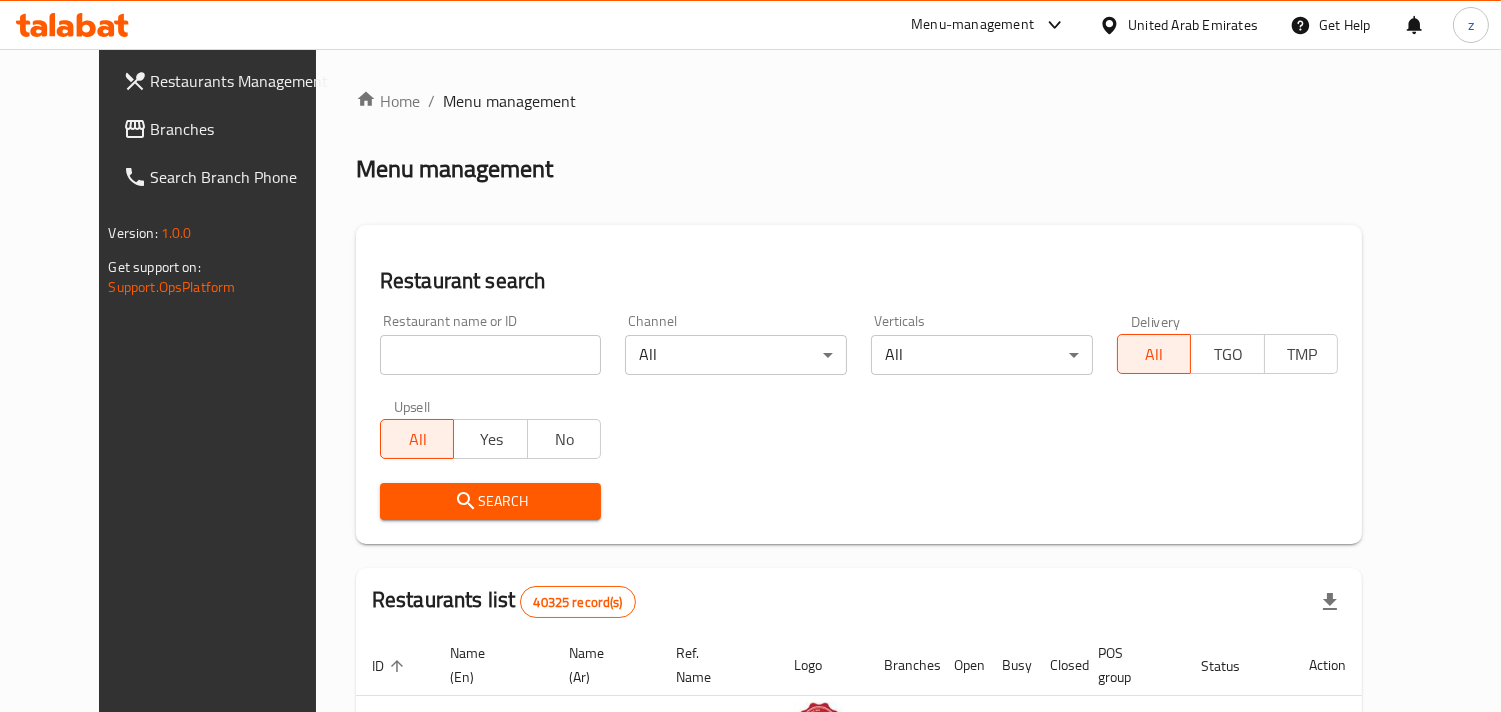 click on "Branches" at bounding box center (242, 129) 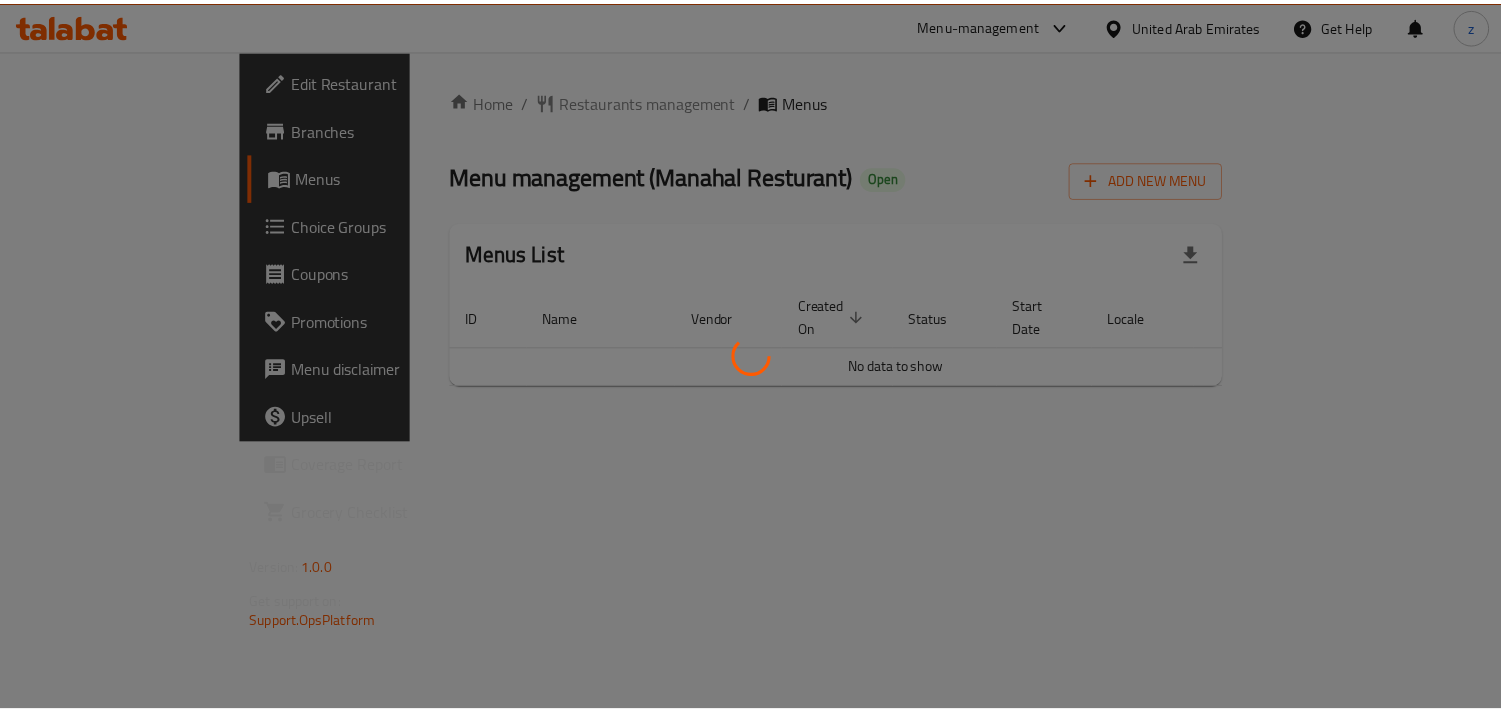 scroll, scrollTop: 0, scrollLeft: 0, axis: both 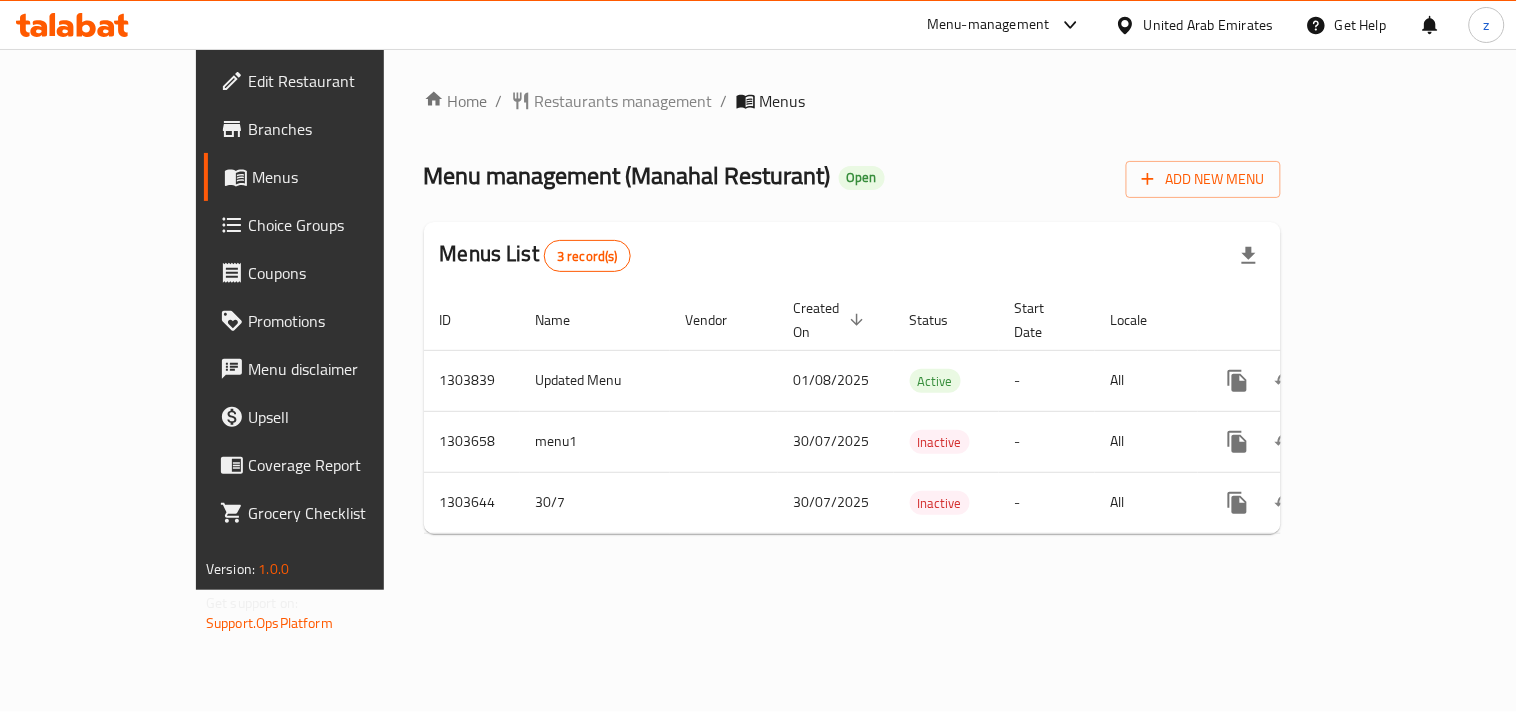 click on "Home / Restaurants management / Menus Menu management ( Manahal Resturant )  Open Add New Menu Menus List   3 record(s) ID Name Vendor Created On sorted descending Status Start Date Locale Actions 1303839 Updated Menu 01/08/2025 Active - All 1303658 menu1 30/07/2025 Inactive - All 1303644 30/7 30/07/2025 Inactive - All" at bounding box center [852, 319] 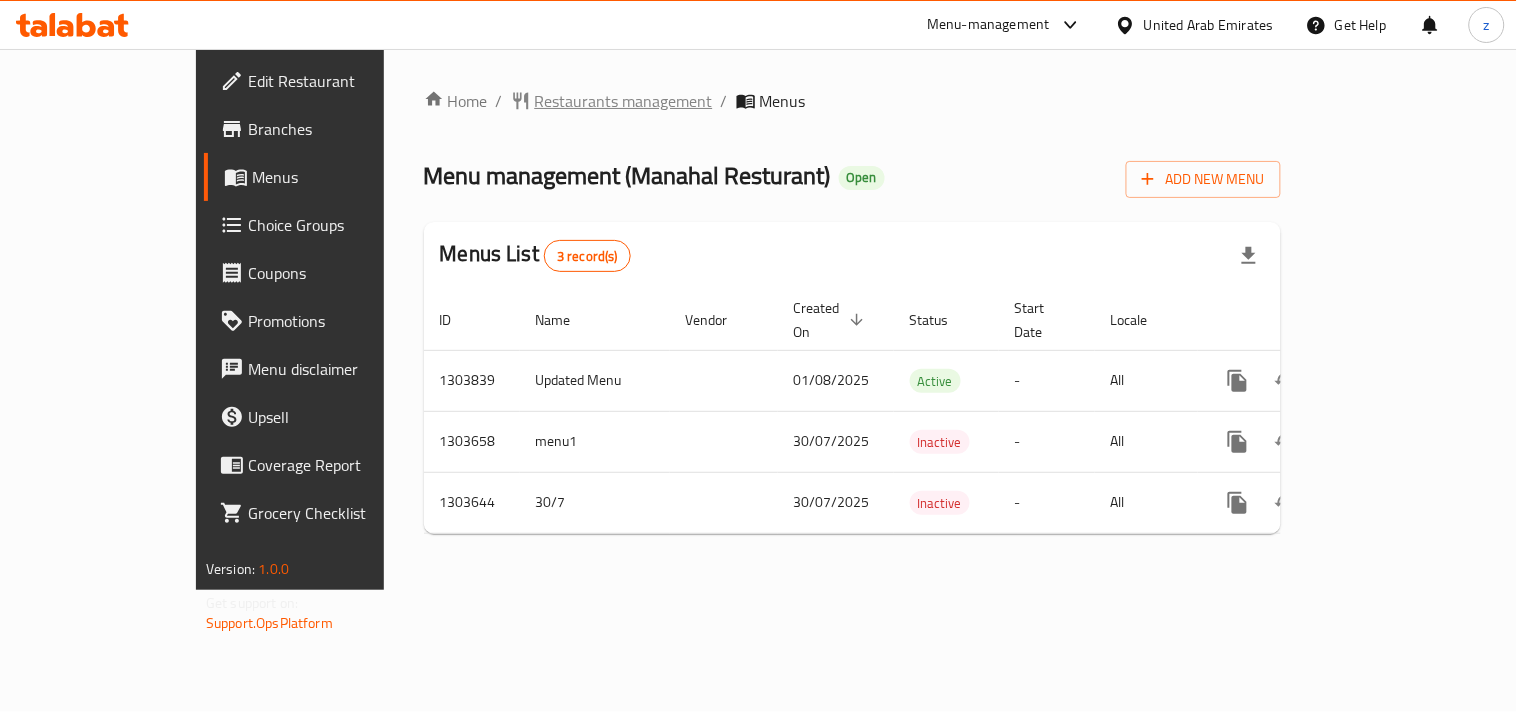 click on "Restaurants management" at bounding box center (624, 101) 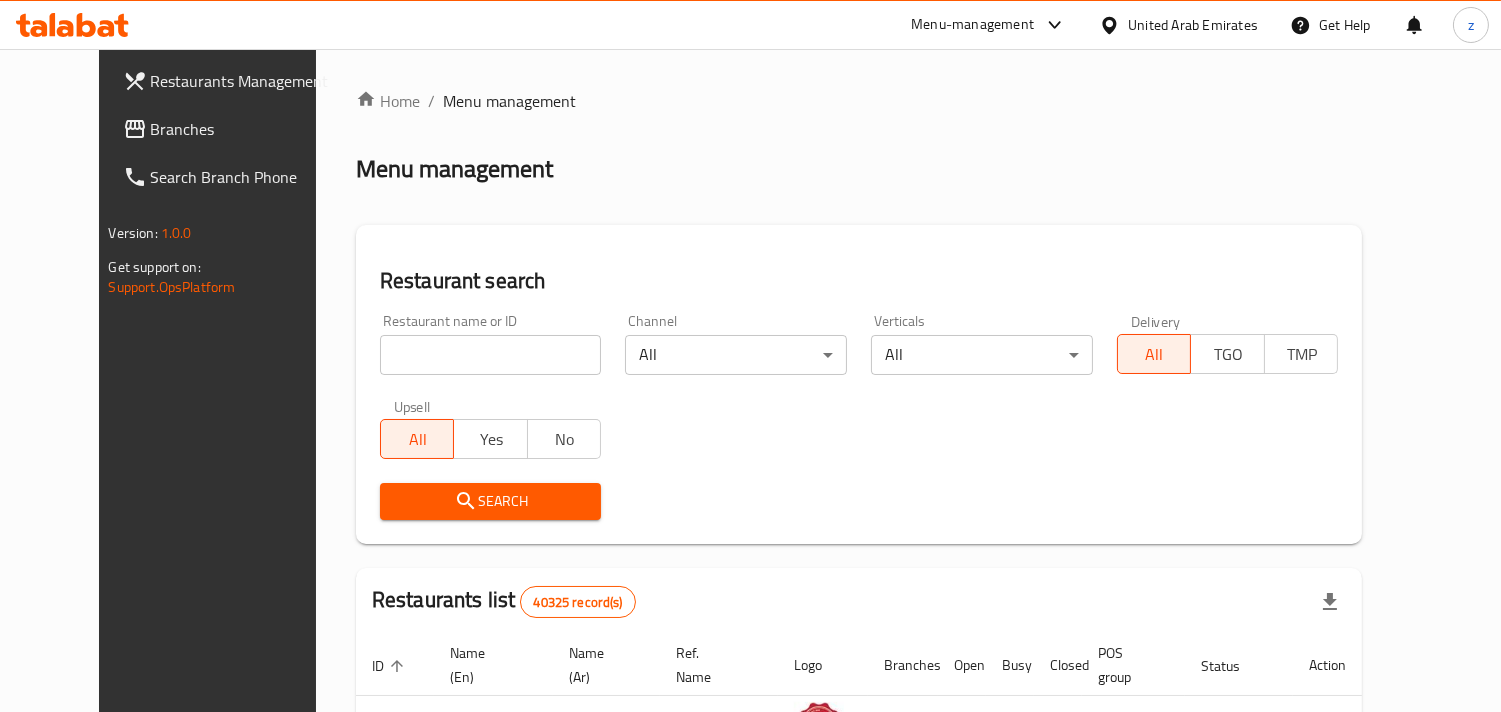 click 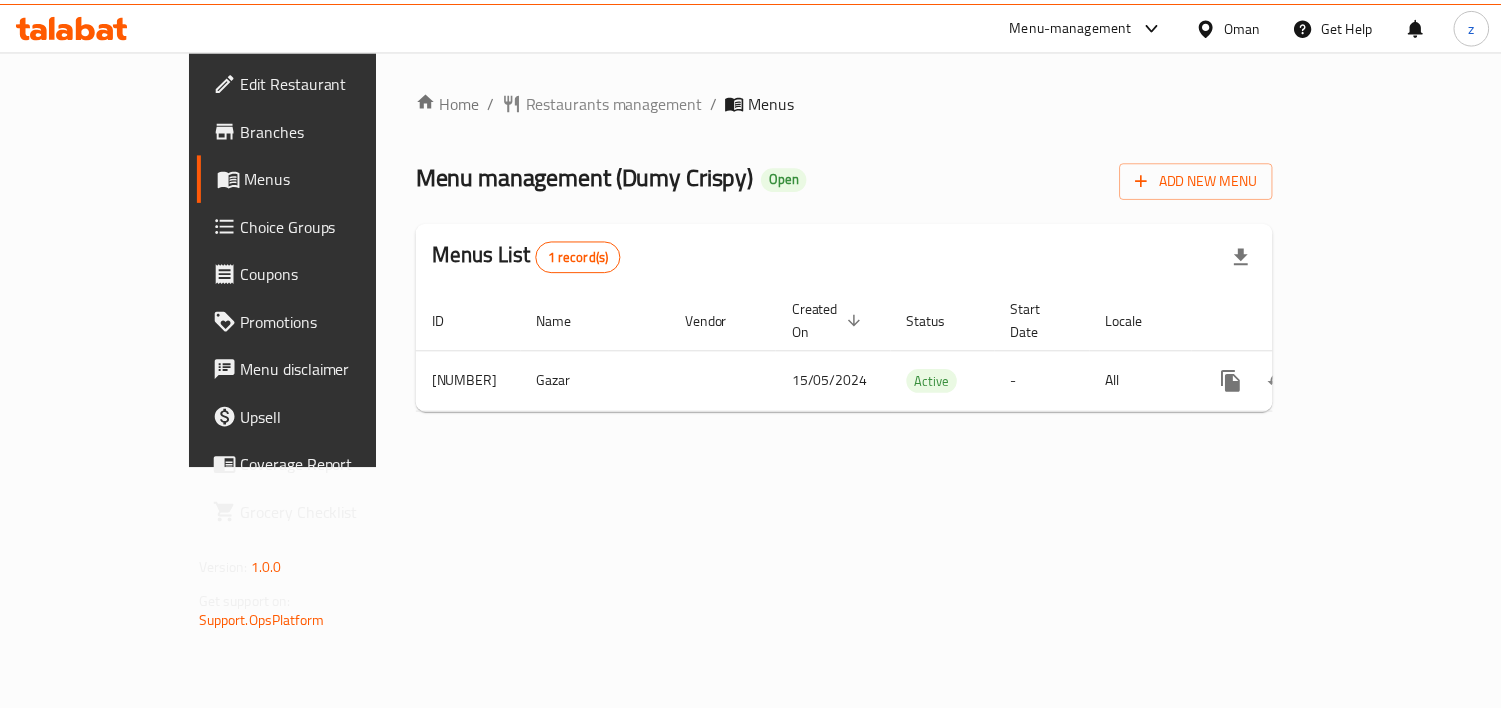 scroll, scrollTop: 0, scrollLeft: 0, axis: both 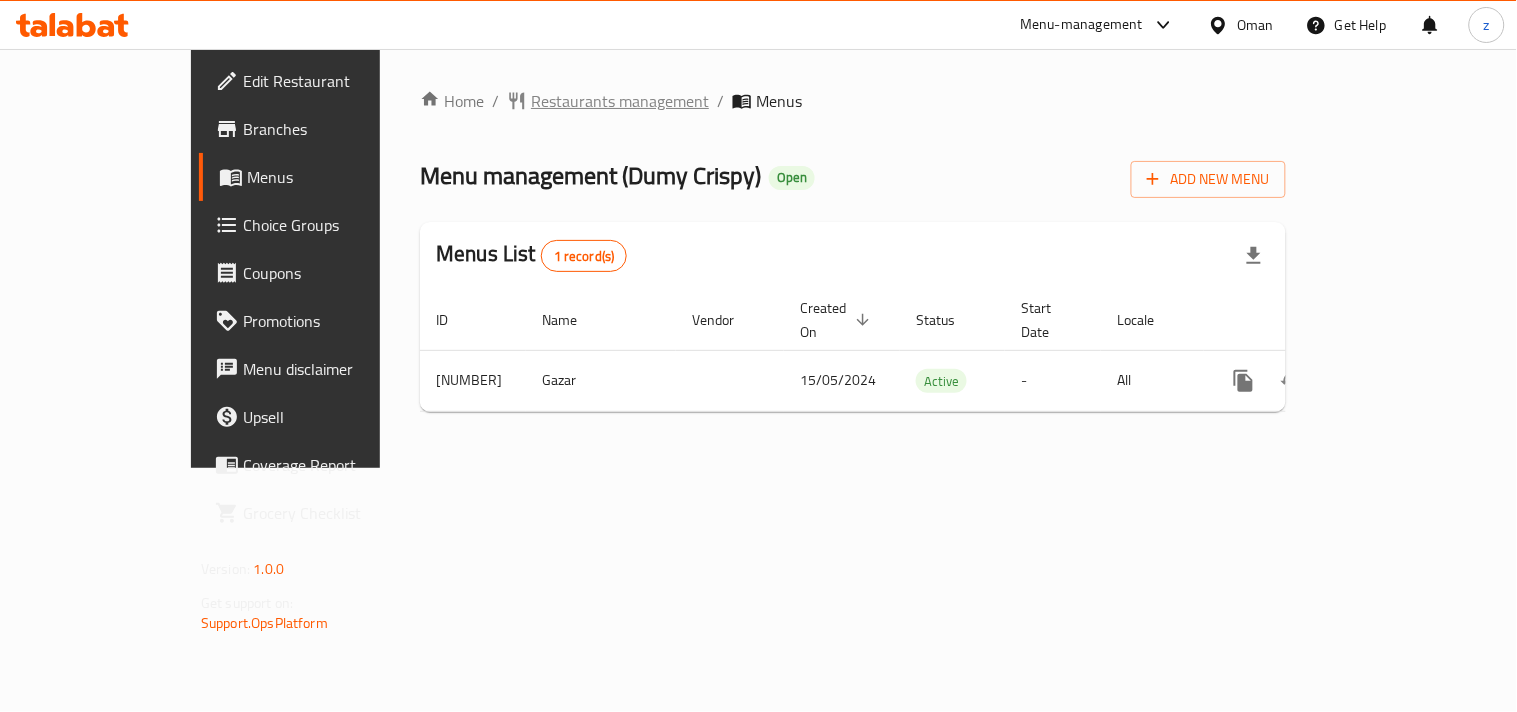 click on "Restaurants management" at bounding box center (620, 101) 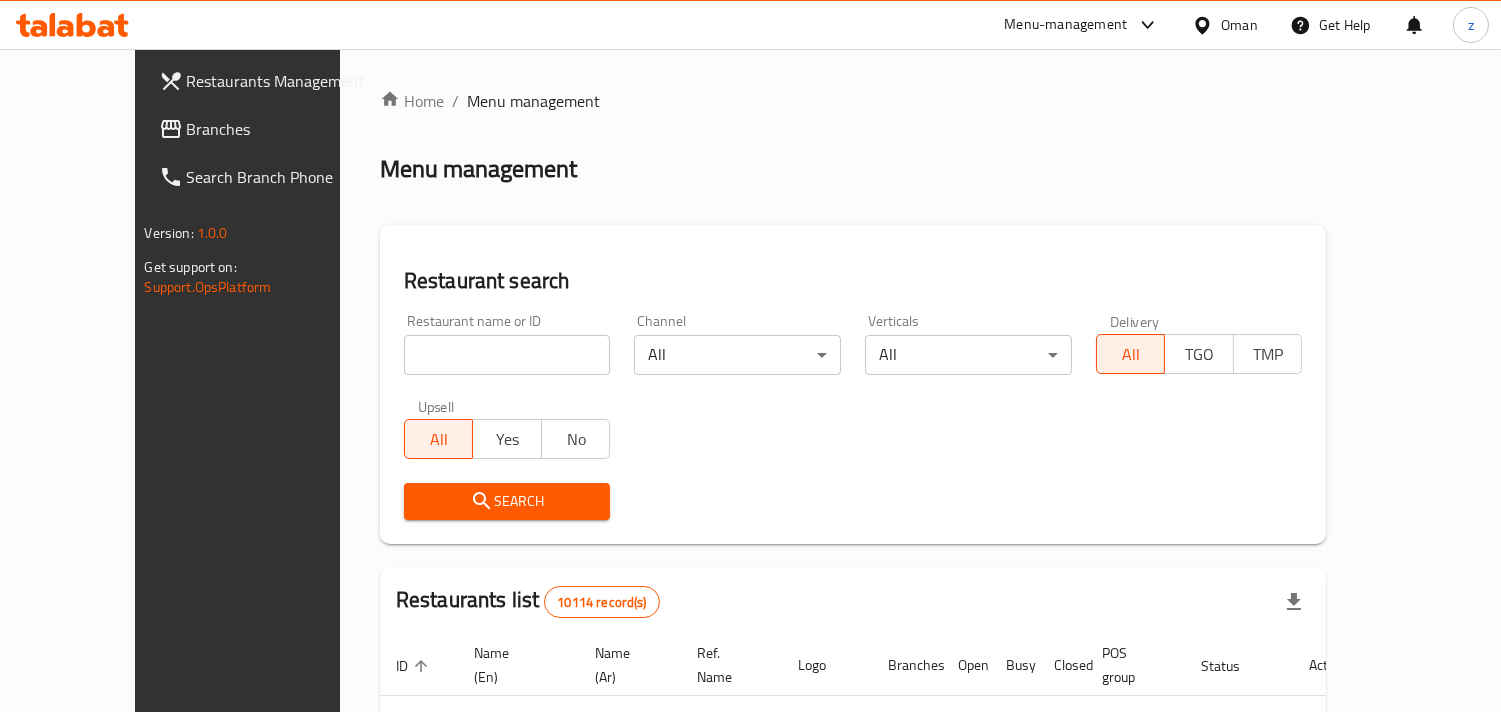 click on "Branches" at bounding box center [278, 129] 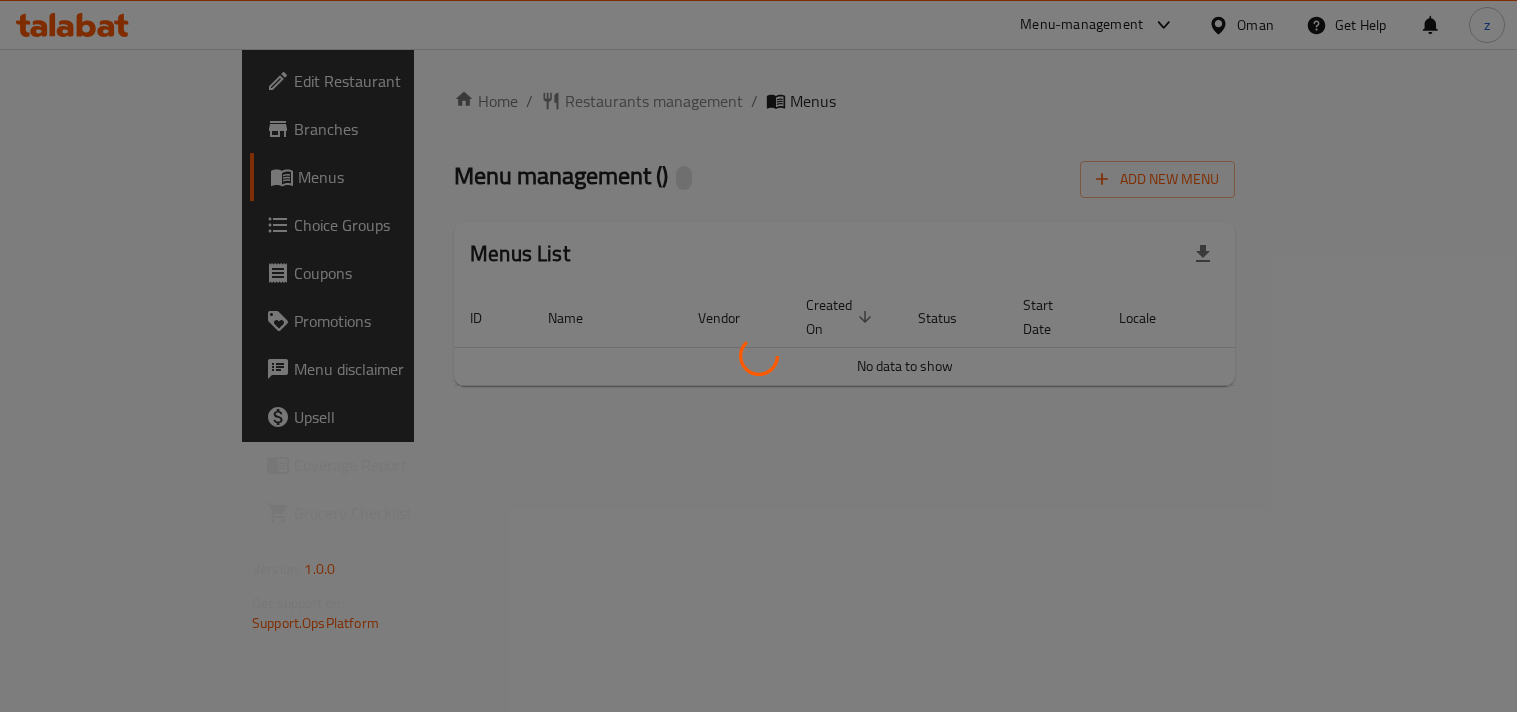 scroll, scrollTop: 0, scrollLeft: 0, axis: both 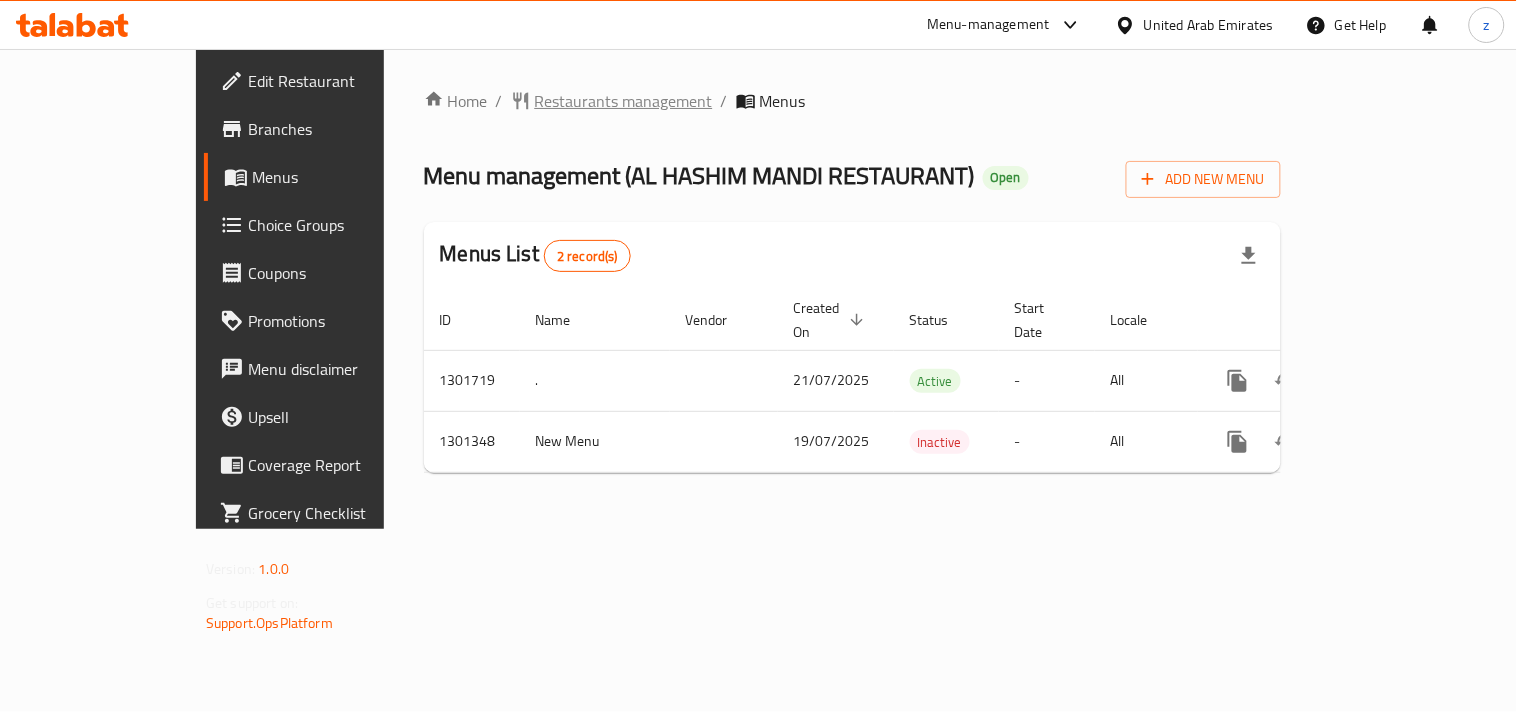 click on "Restaurants management" at bounding box center (624, 101) 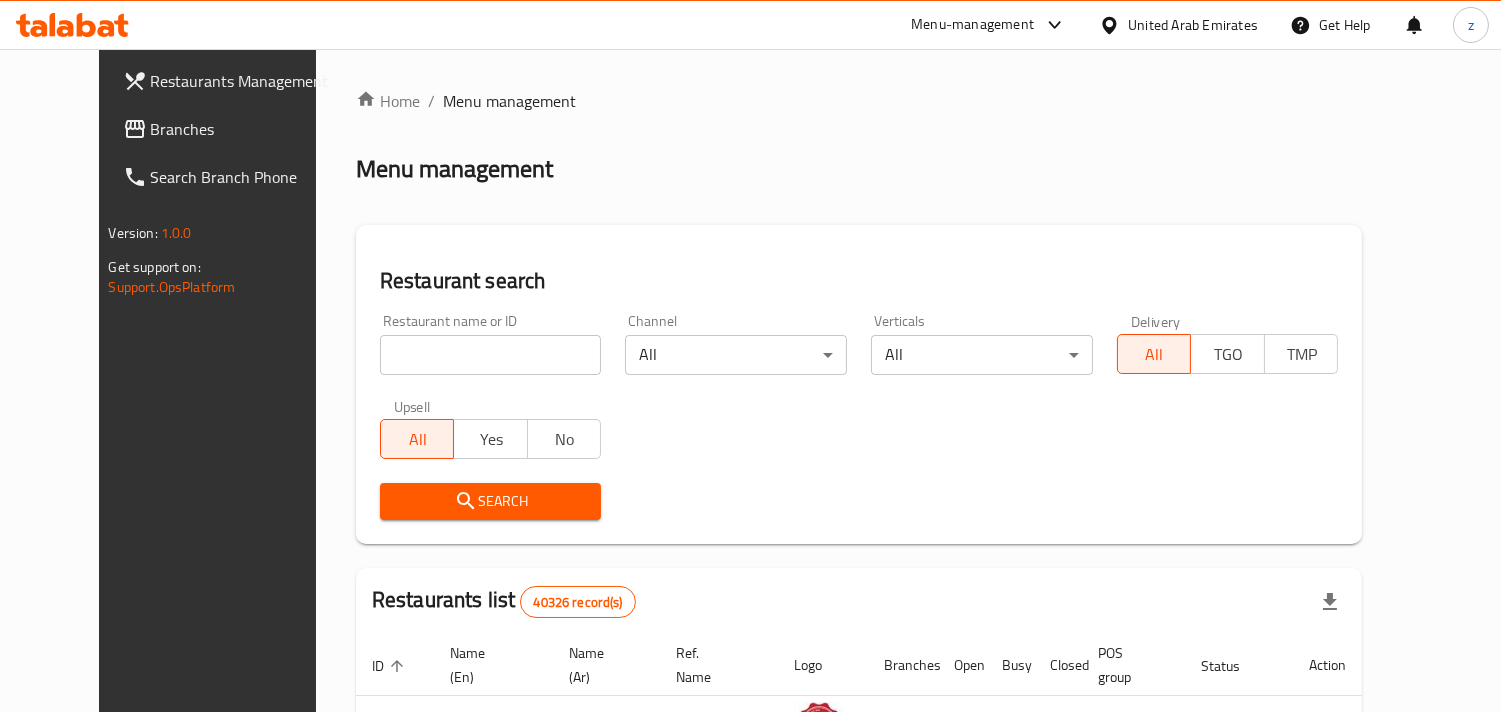 click on "Branches" at bounding box center [242, 129] 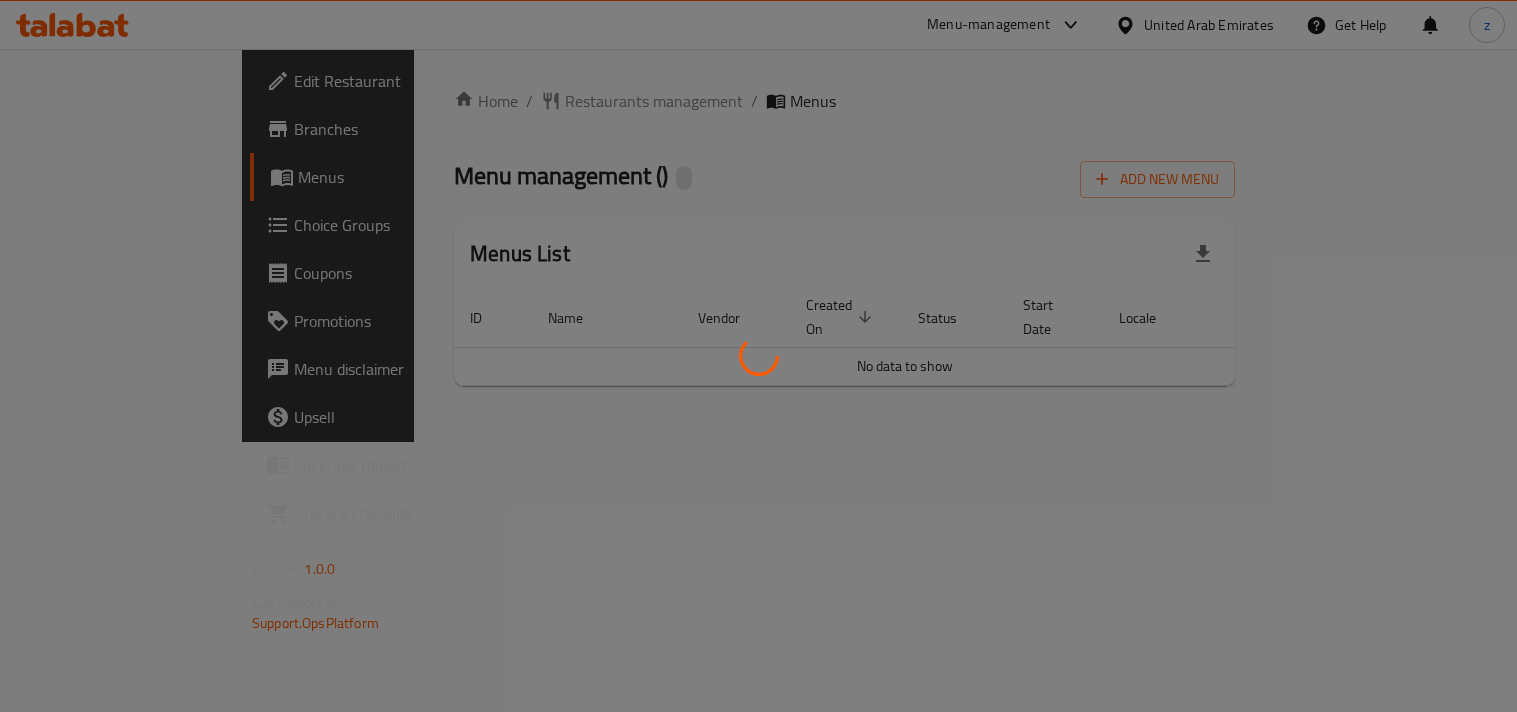 scroll, scrollTop: 0, scrollLeft: 0, axis: both 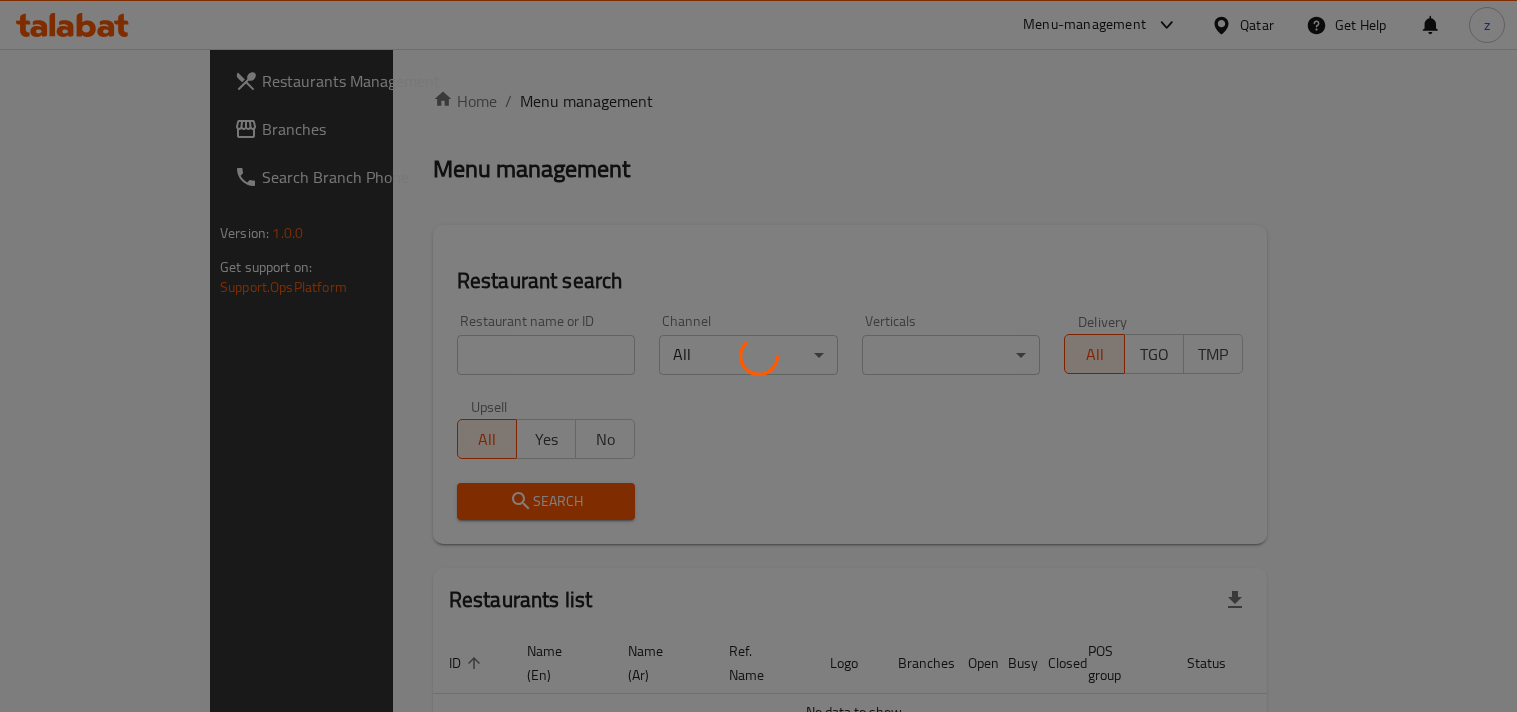 click at bounding box center (758, 356) 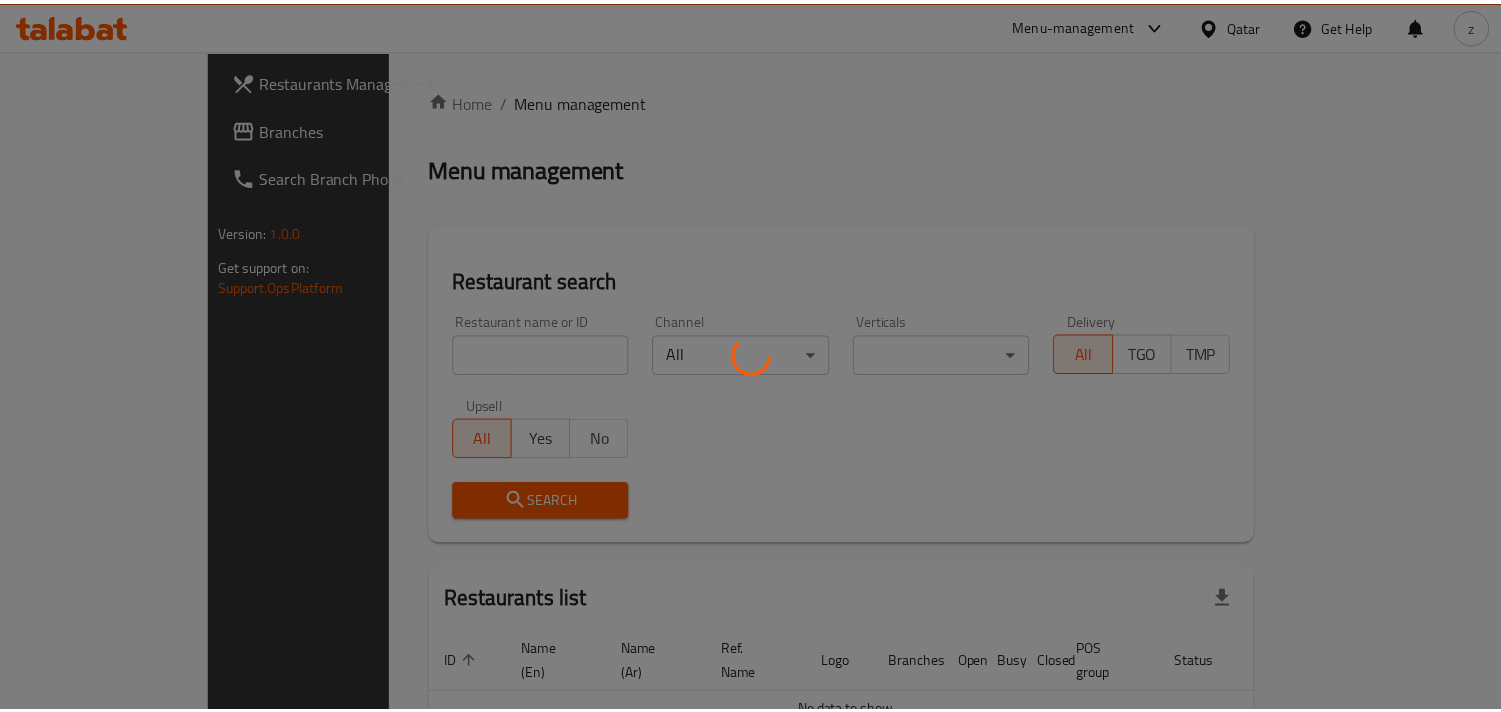 scroll, scrollTop: 0, scrollLeft: 0, axis: both 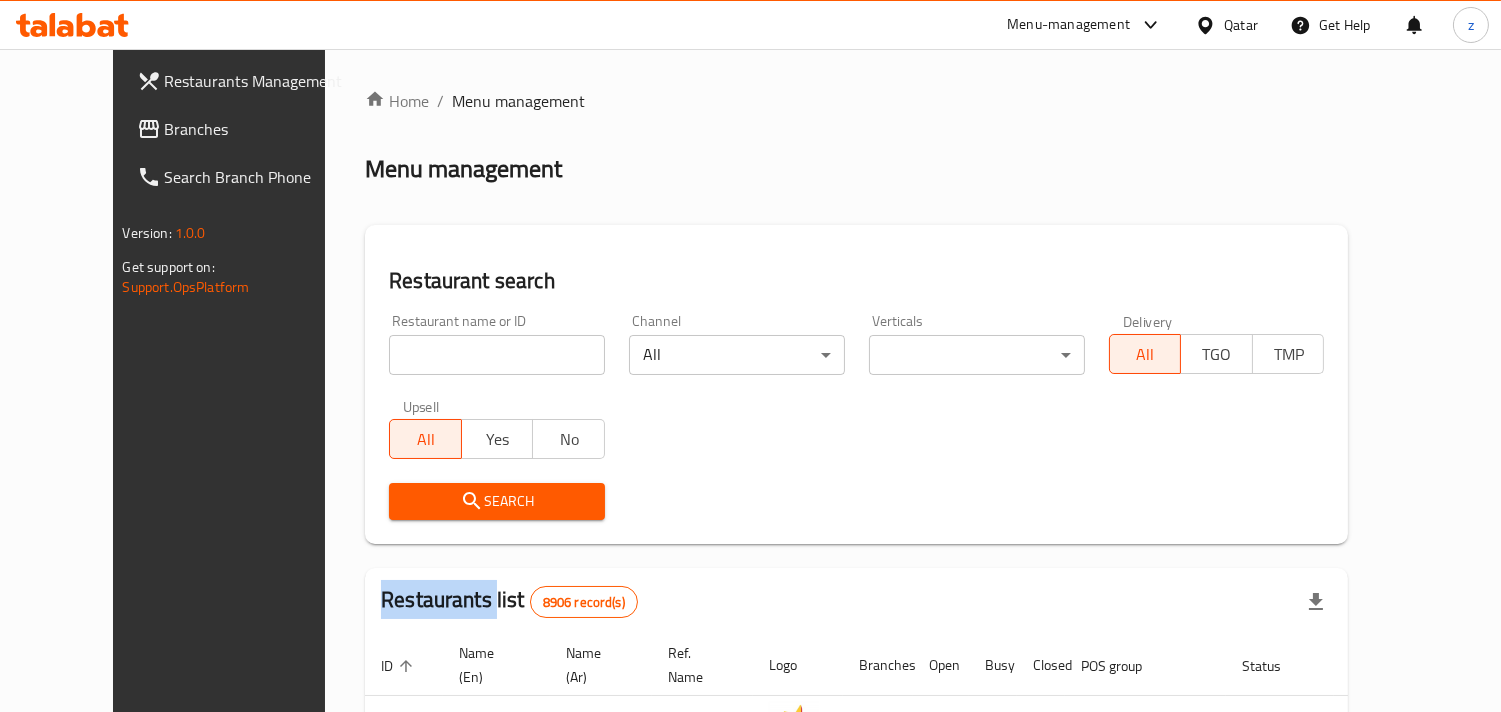 click on "Branches" at bounding box center [256, 129] 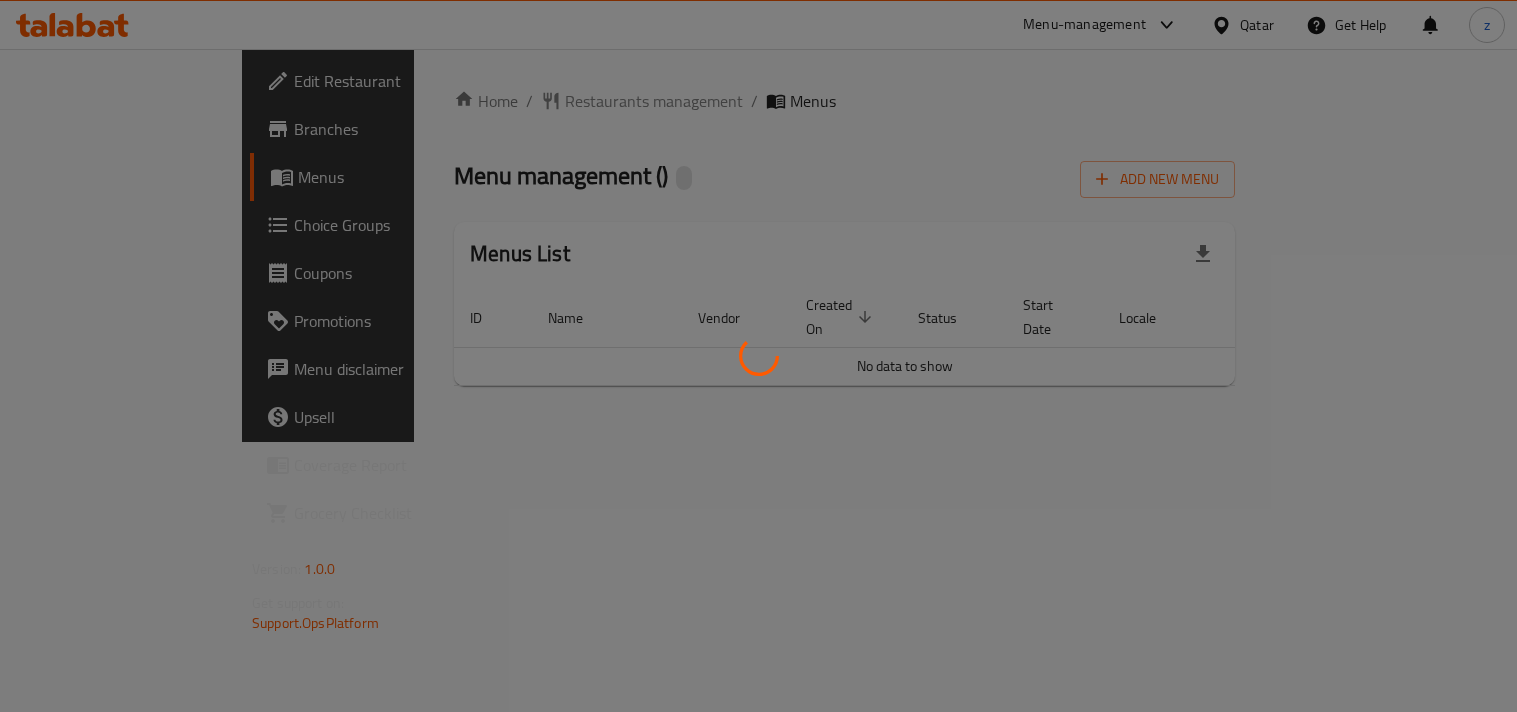 scroll, scrollTop: 0, scrollLeft: 0, axis: both 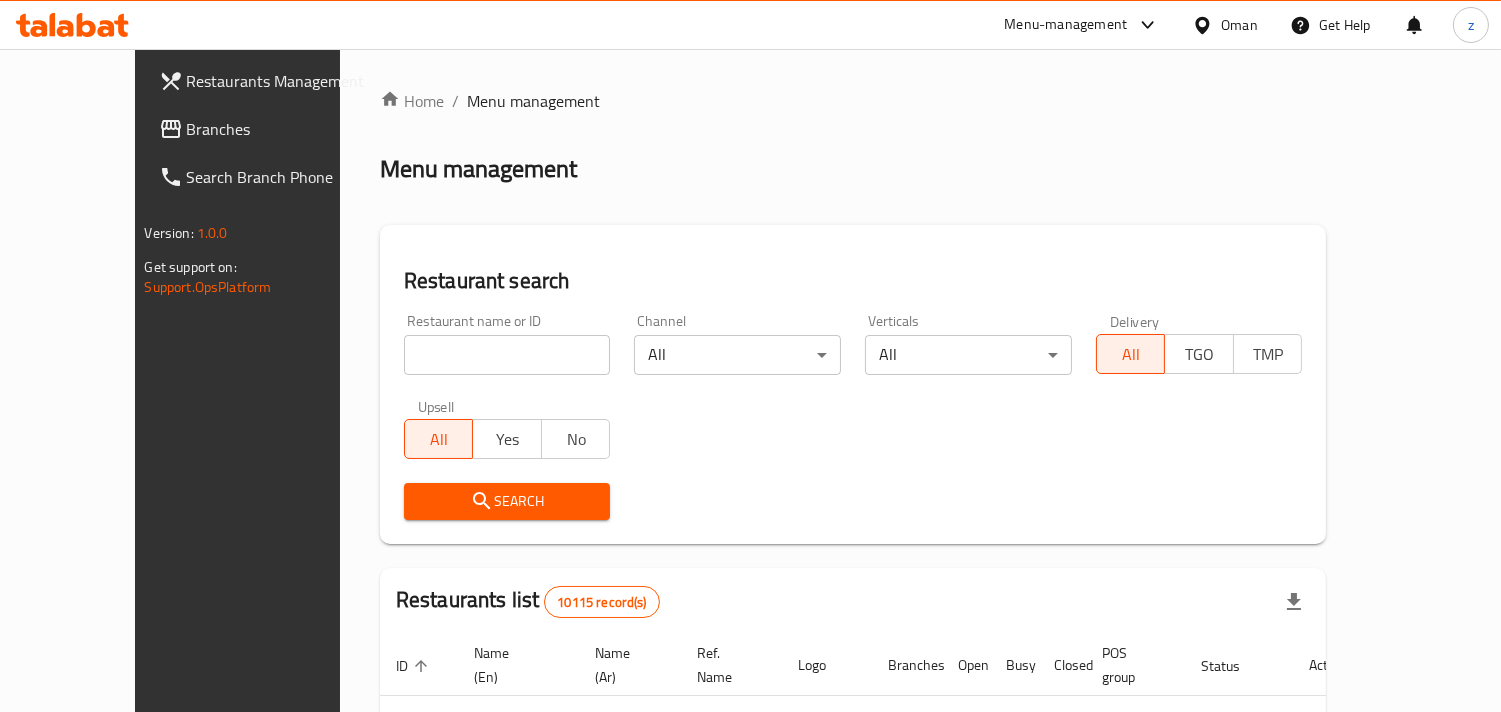 click on "Branches" at bounding box center (278, 129) 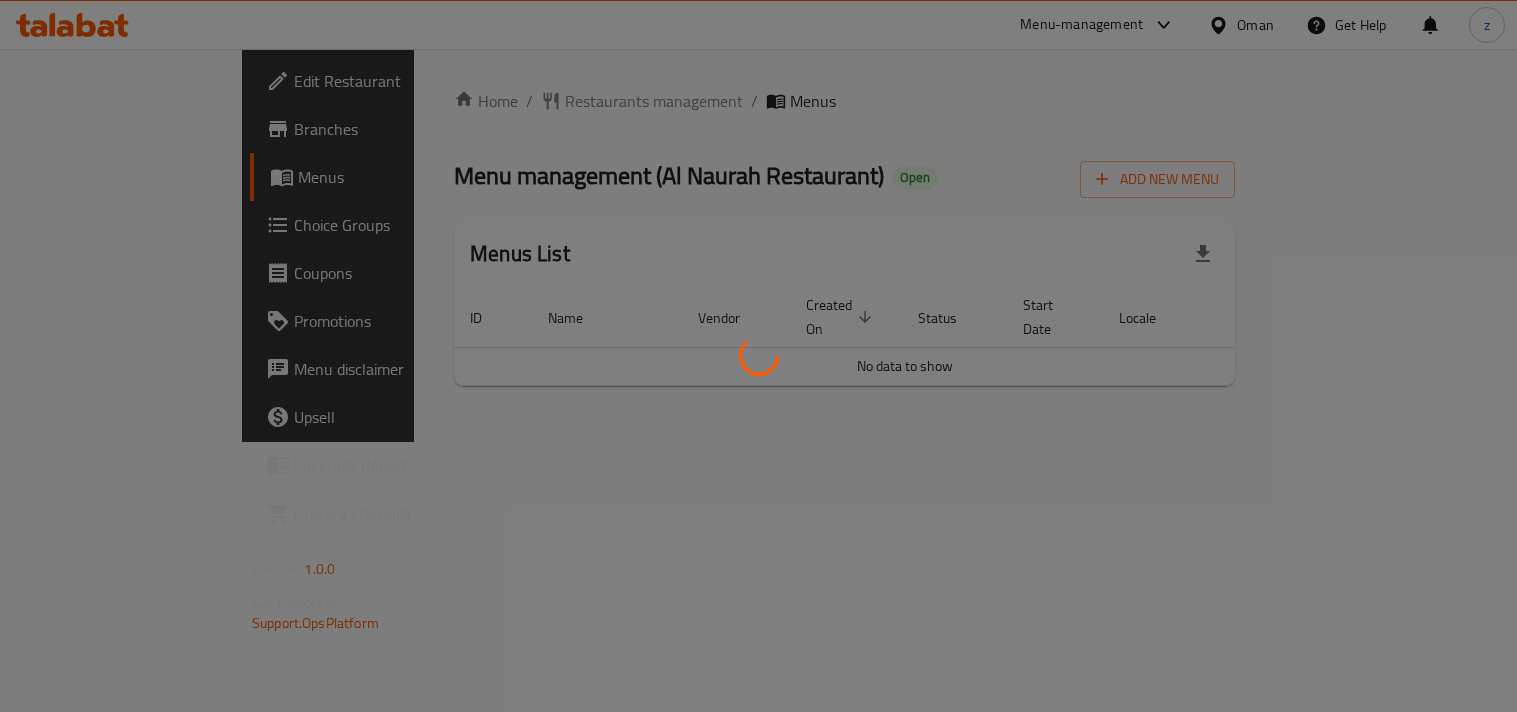 scroll, scrollTop: 0, scrollLeft: 0, axis: both 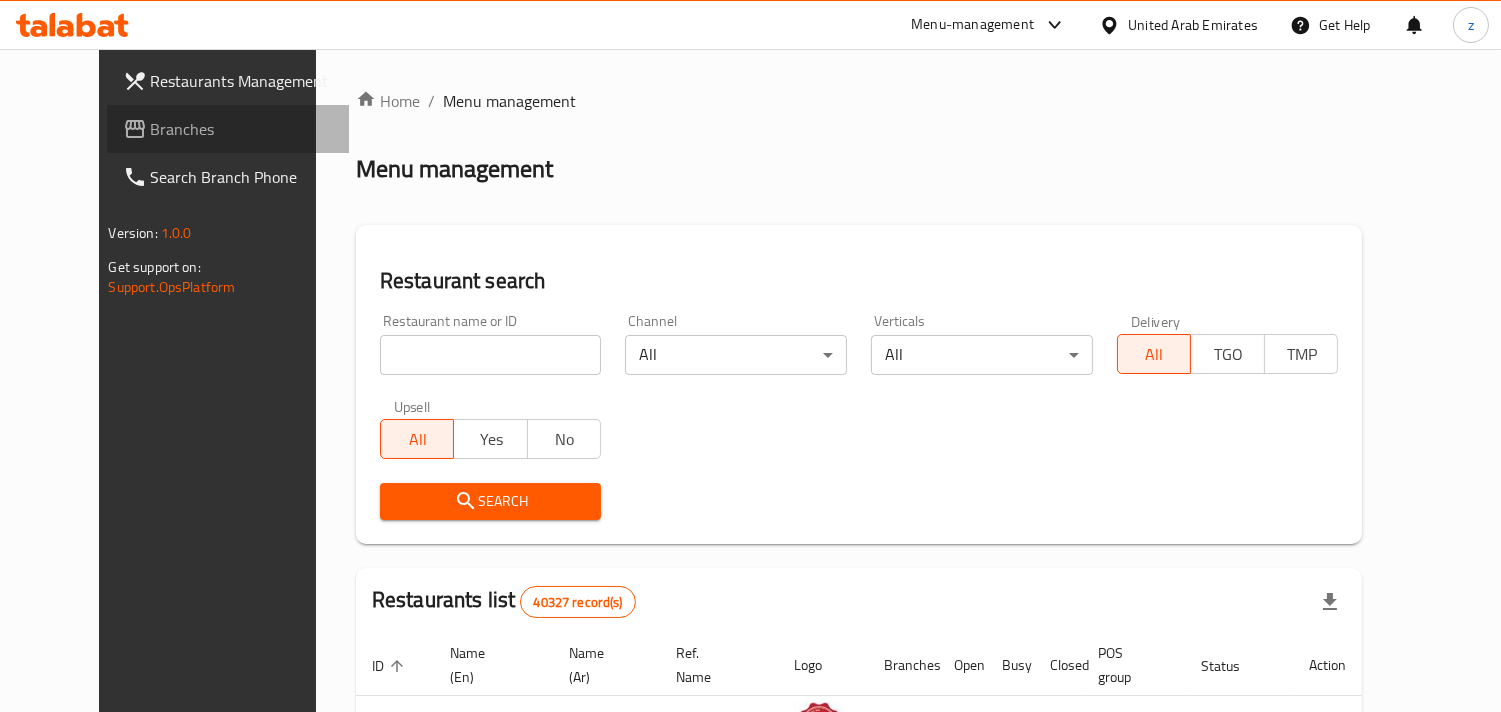 drag, startPoint x: 78, startPoint y: 136, endPoint x: 16, endPoint y: 131, distance: 62.201286 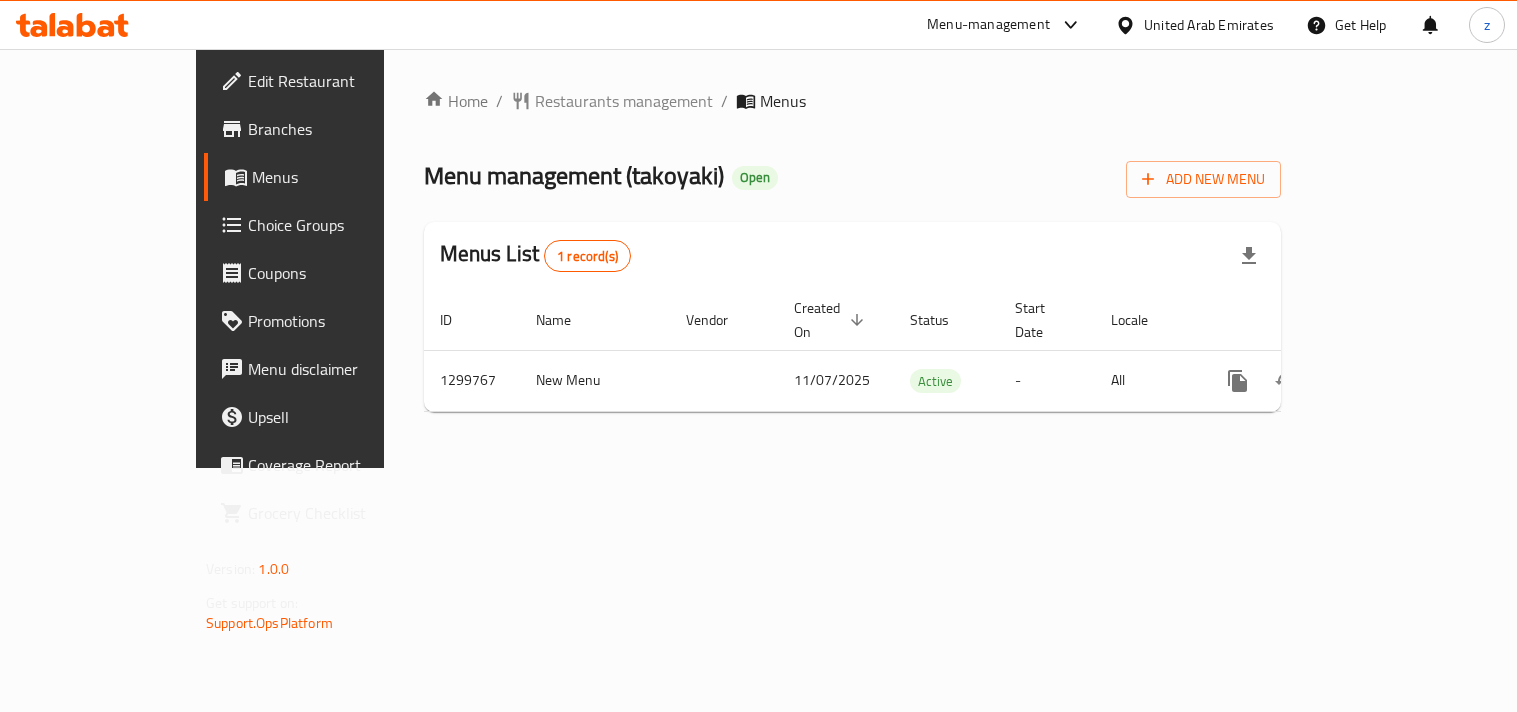 scroll, scrollTop: 0, scrollLeft: 0, axis: both 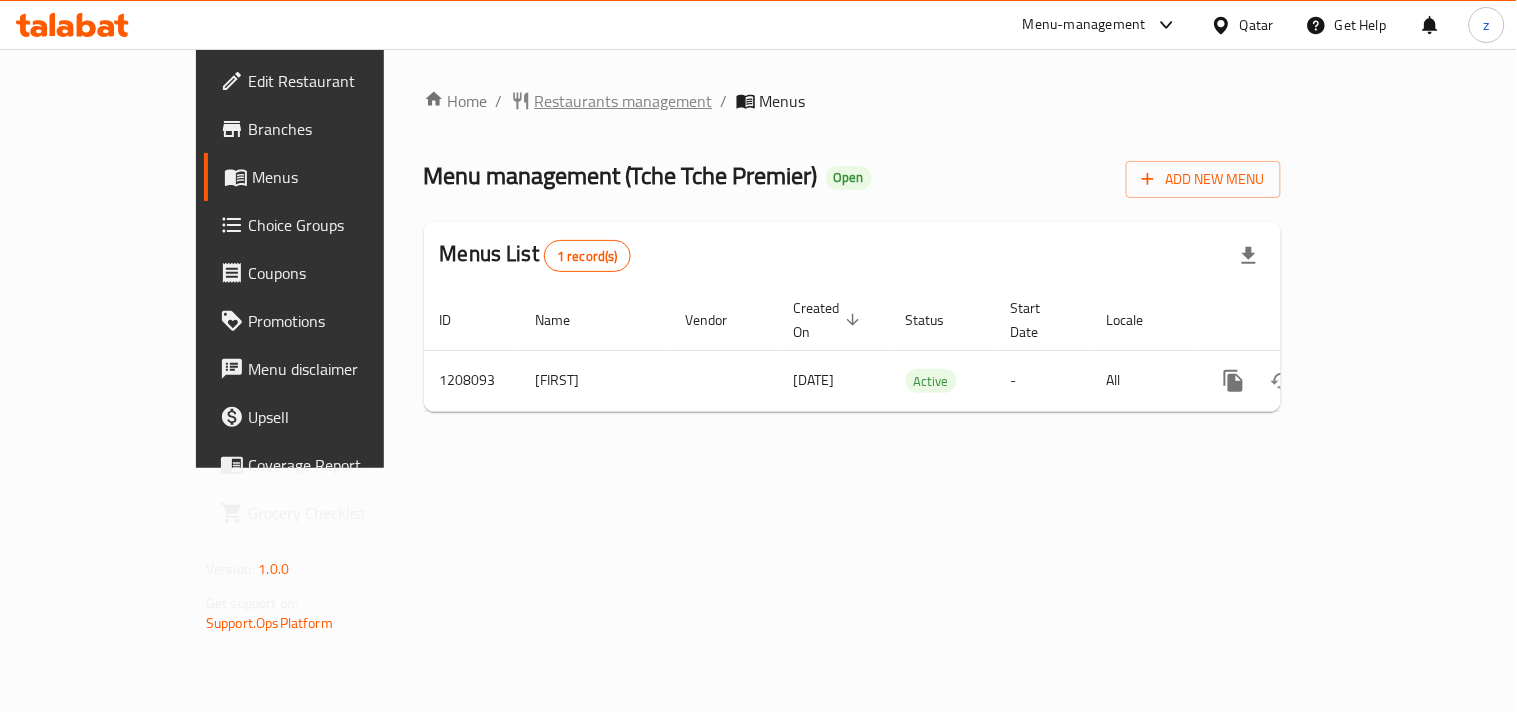 click on "Restaurants management" at bounding box center [624, 101] 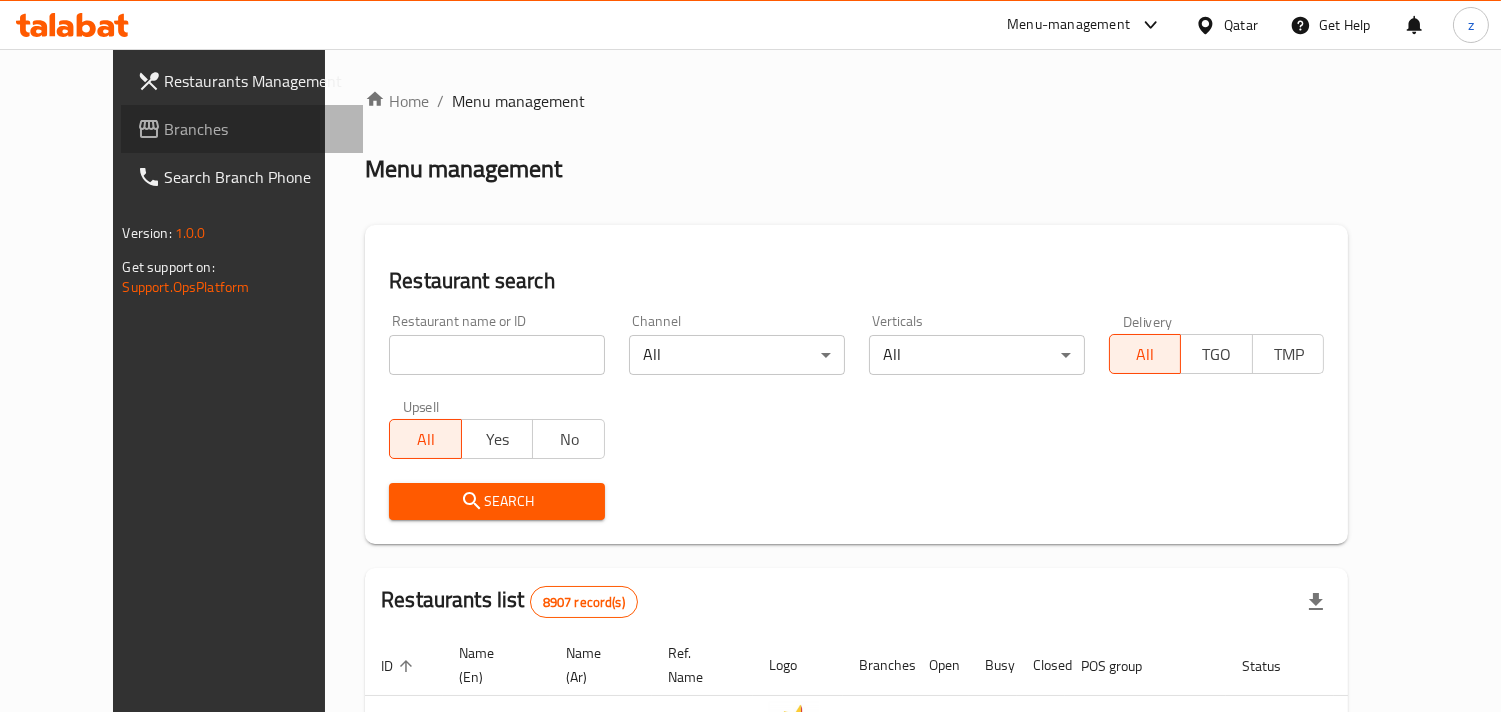 click on "Branches" at bounding box center [256, 129] 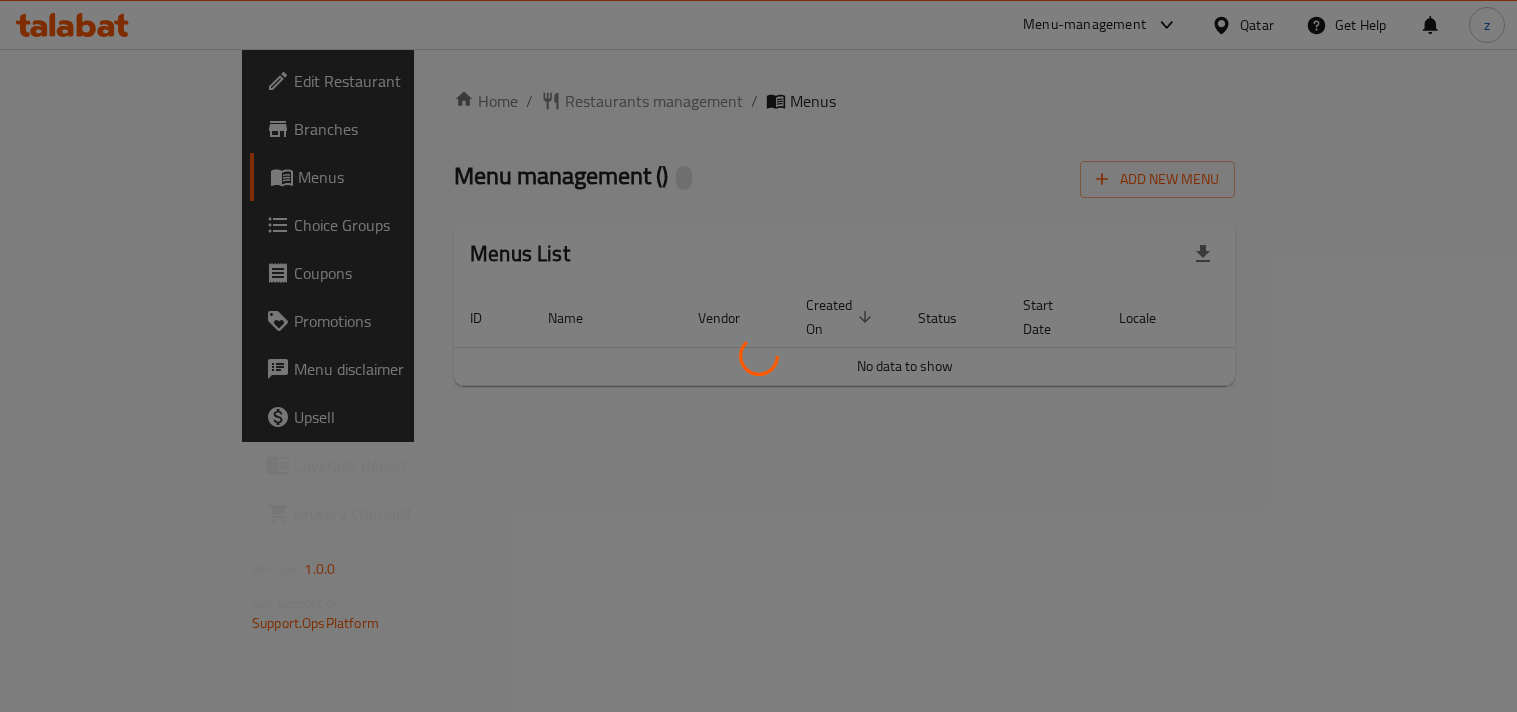 scroll, scrollTop: 0, scrollLeft: 0, axis: both 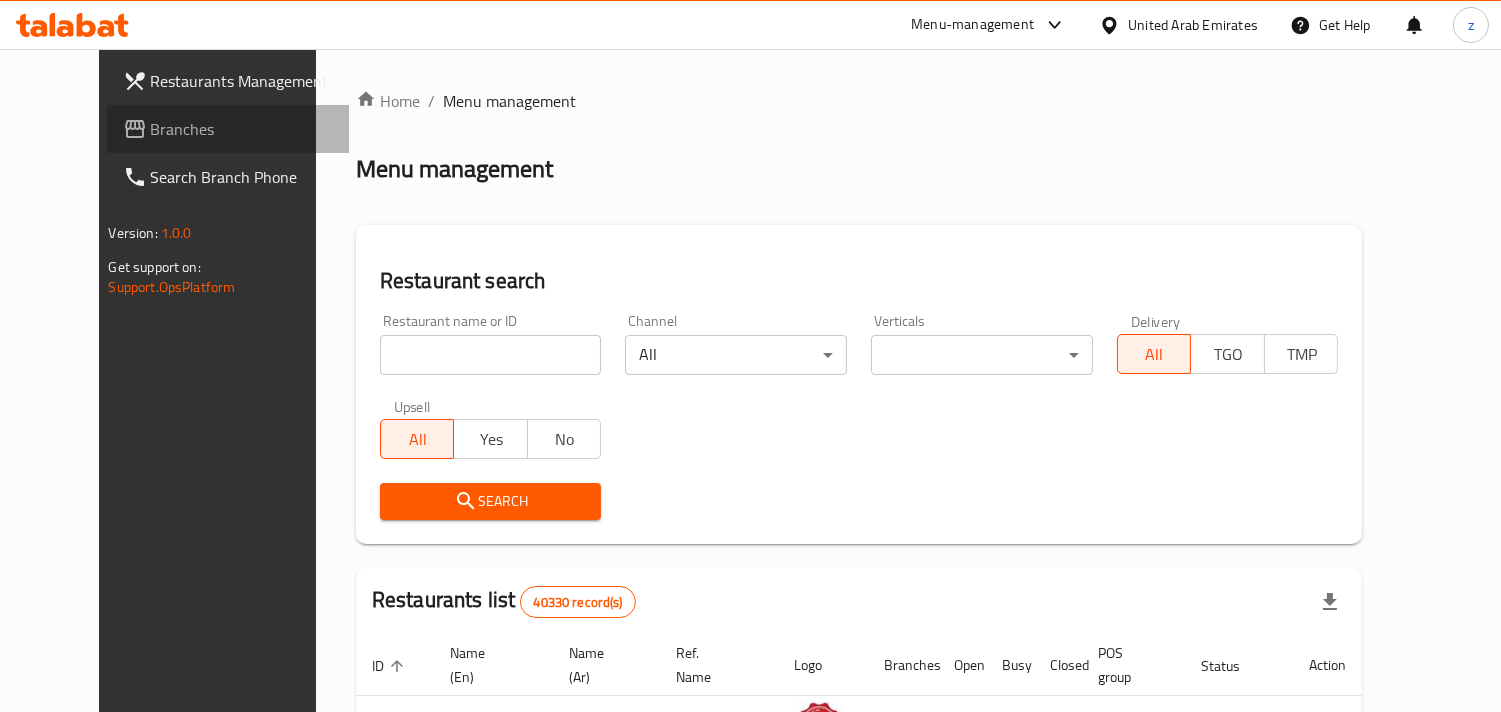 click on "Branches" at bounding box center [242, 129] 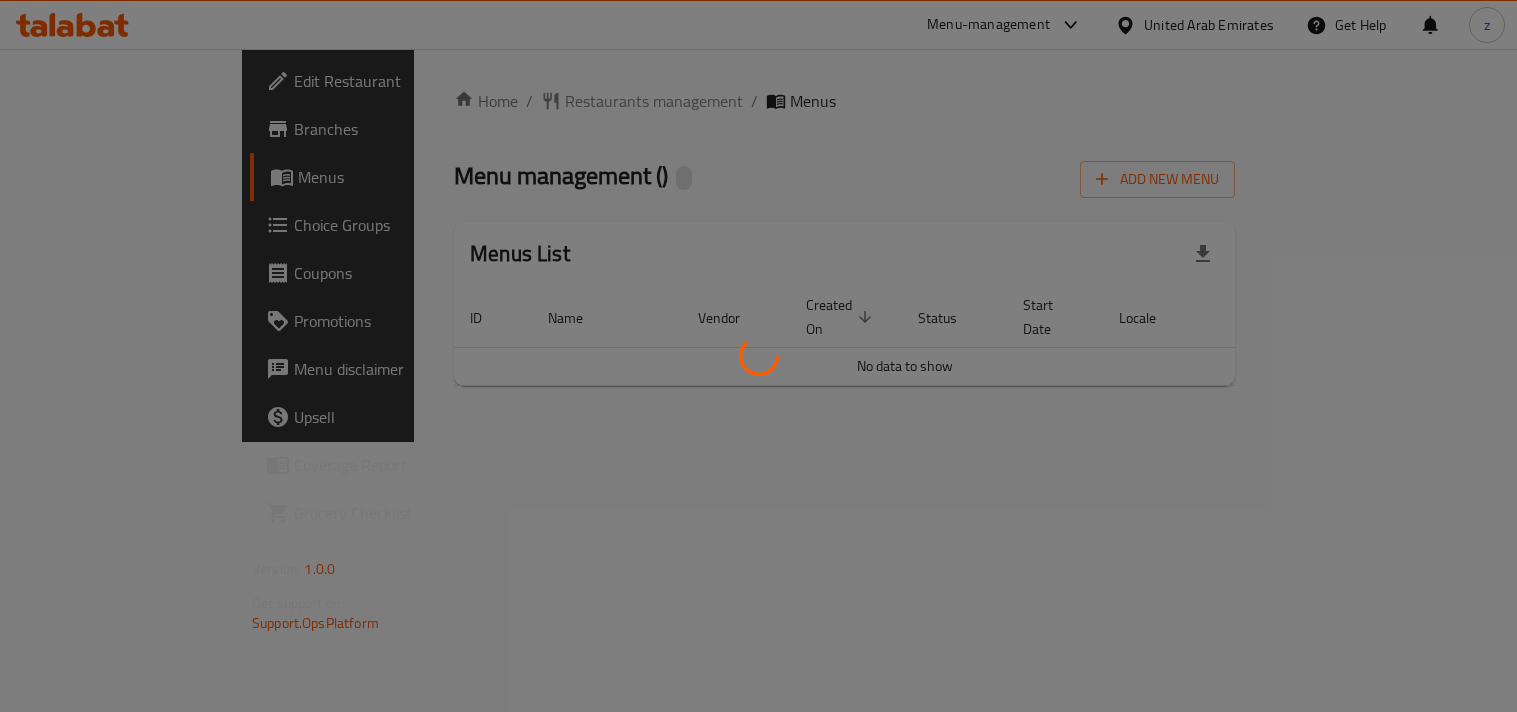 scroll, scrollTop: 0, scrollLeft: 0, axis: both 